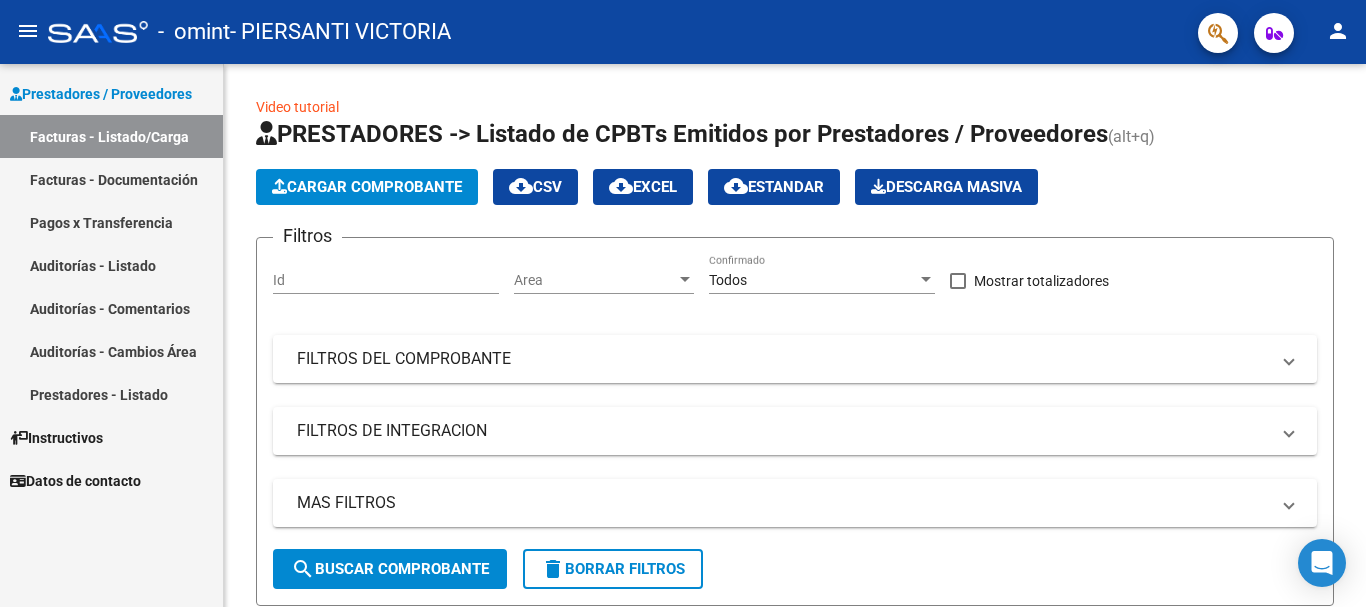 scroll, scrollTop: 0, scrollLeft: 0, axis: both 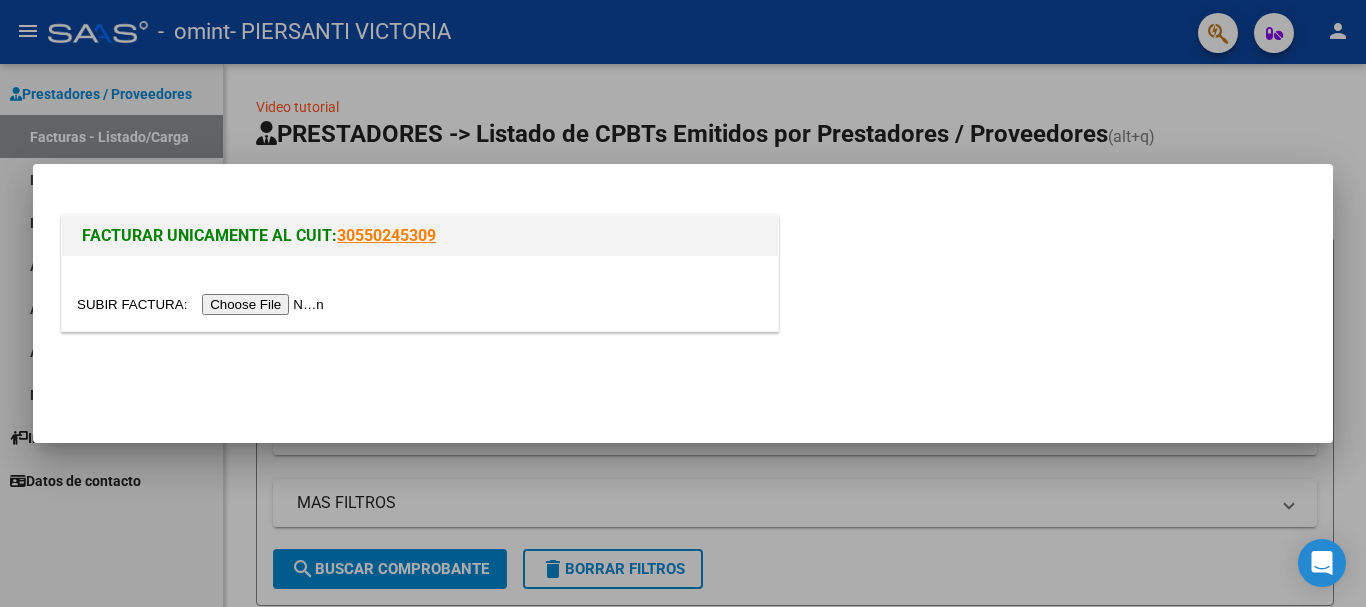 click at bounding box center (203, 304) 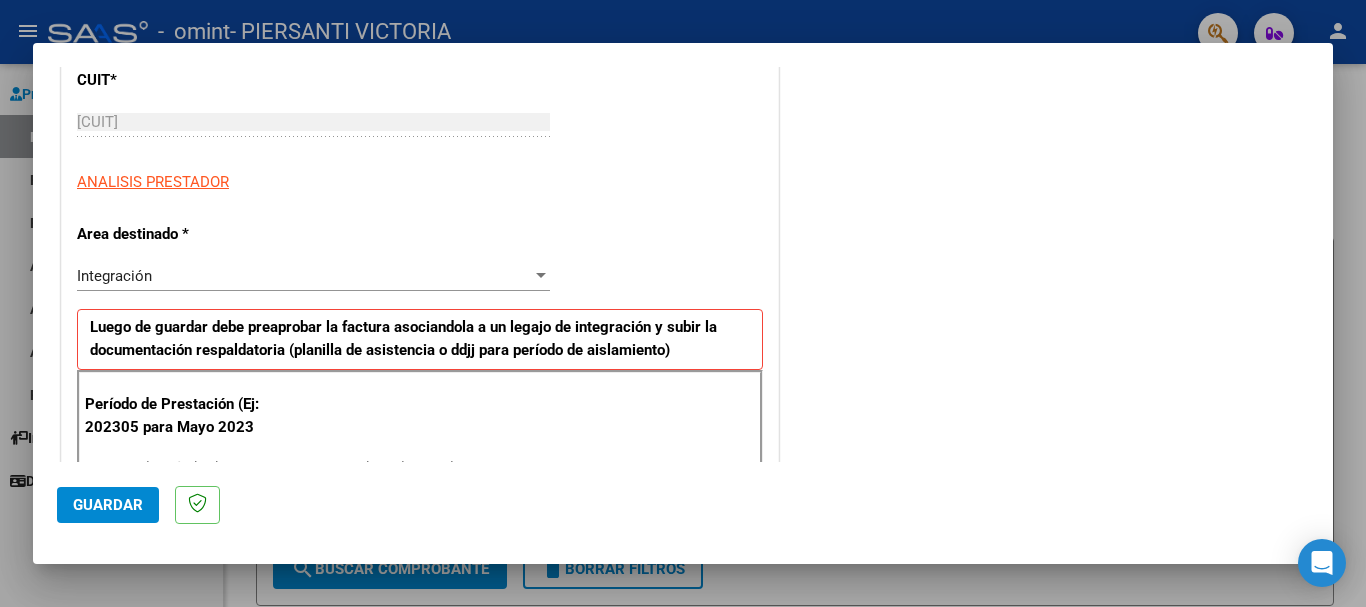 scroll, scrollTop: 359, scrollLeft: 0, axis: vertical 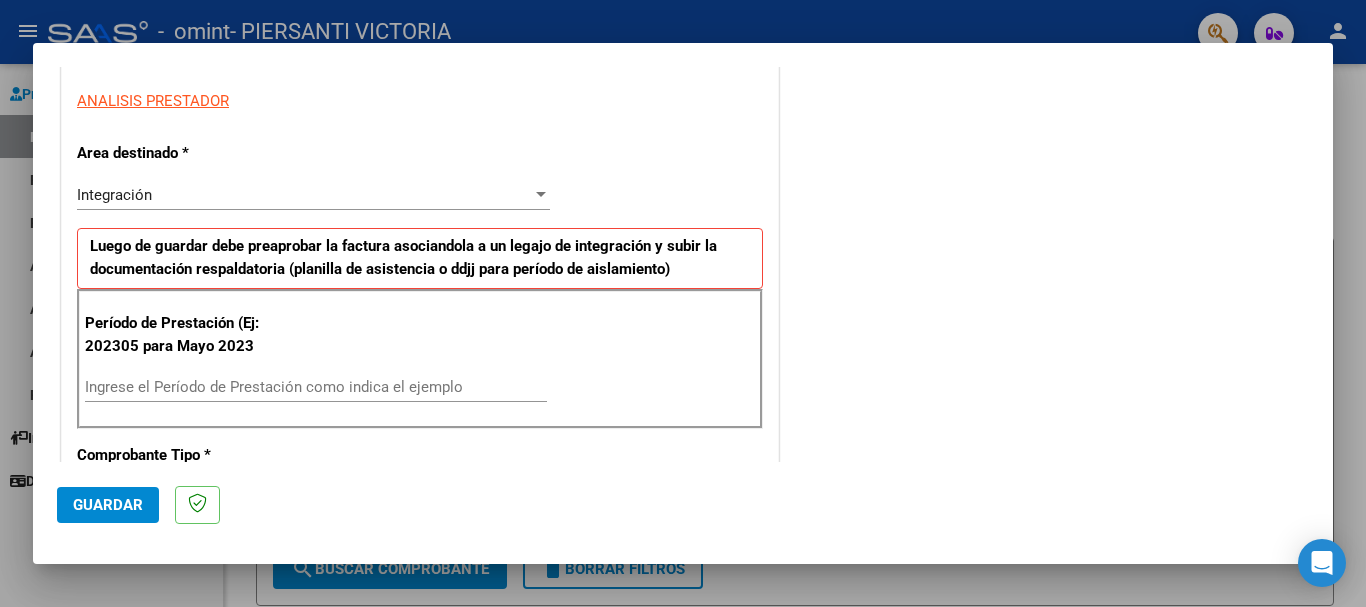 click on "Ingrese el Período de Prestación como indica el ejemplo" at bounding box center (316, 387) 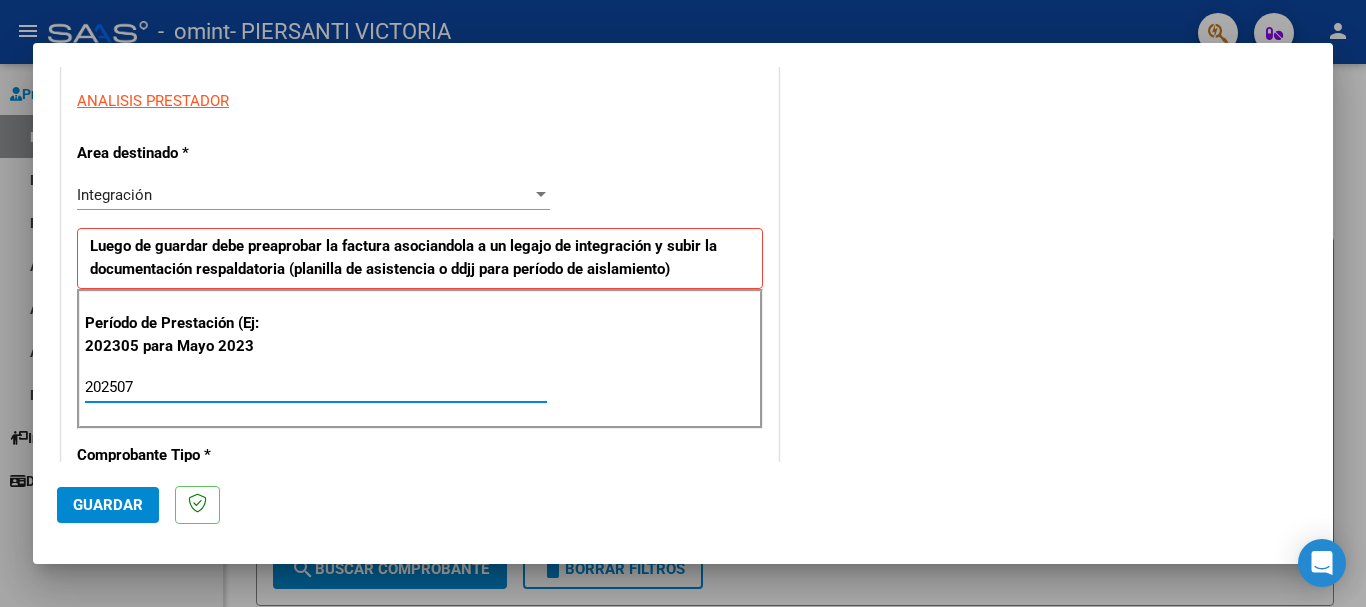 type on "202507" 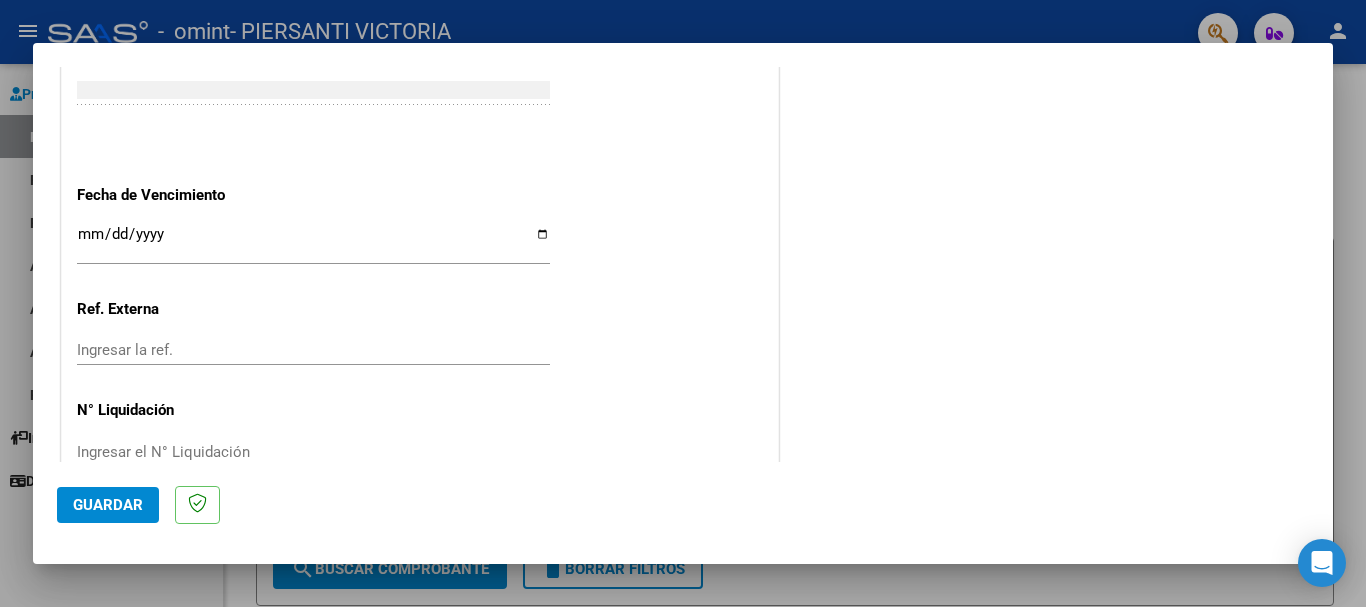 scroll, scrollTop: 1327, scrollLeft: 0, axis: vertical 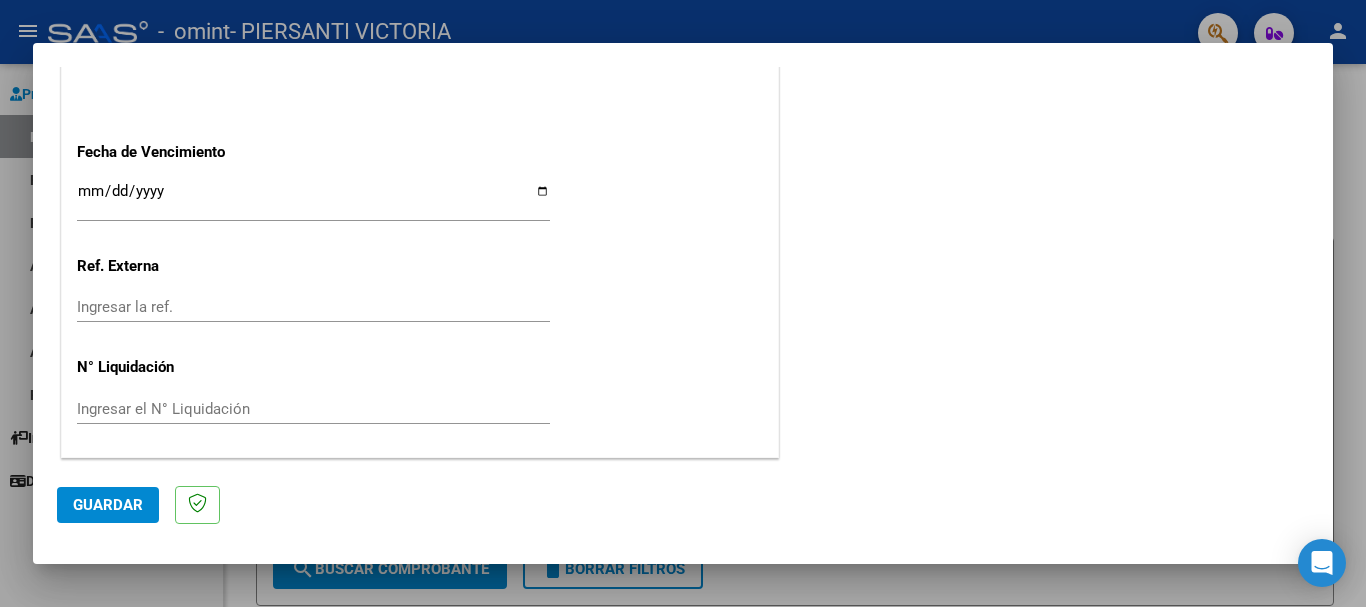click on "Guardar" 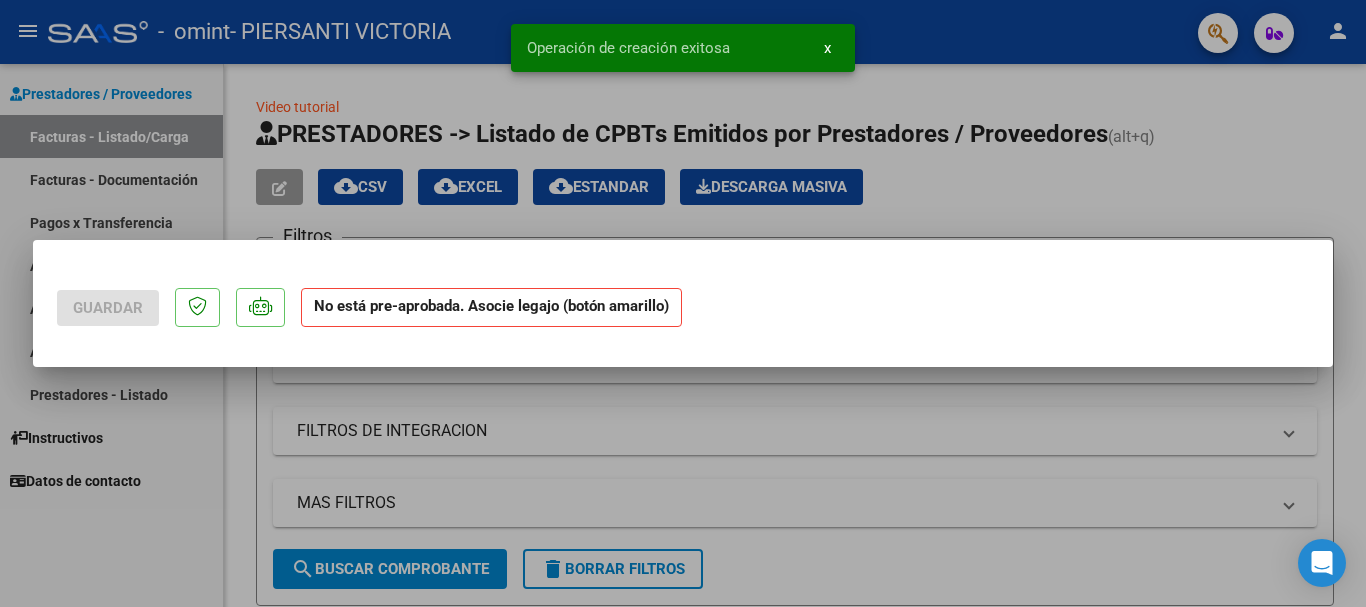 scroll, scrollTop: 0, scrollLeft: 0, axis: both 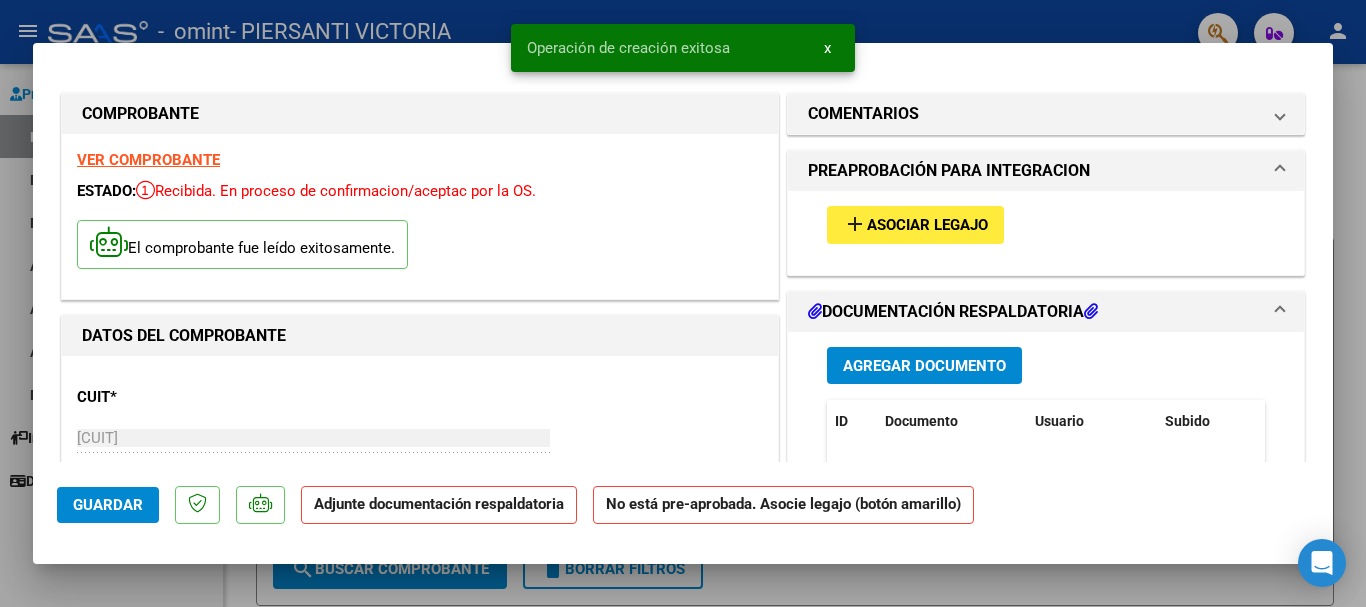 click on "Asociar Legajo" at bounding box center (927, 226) 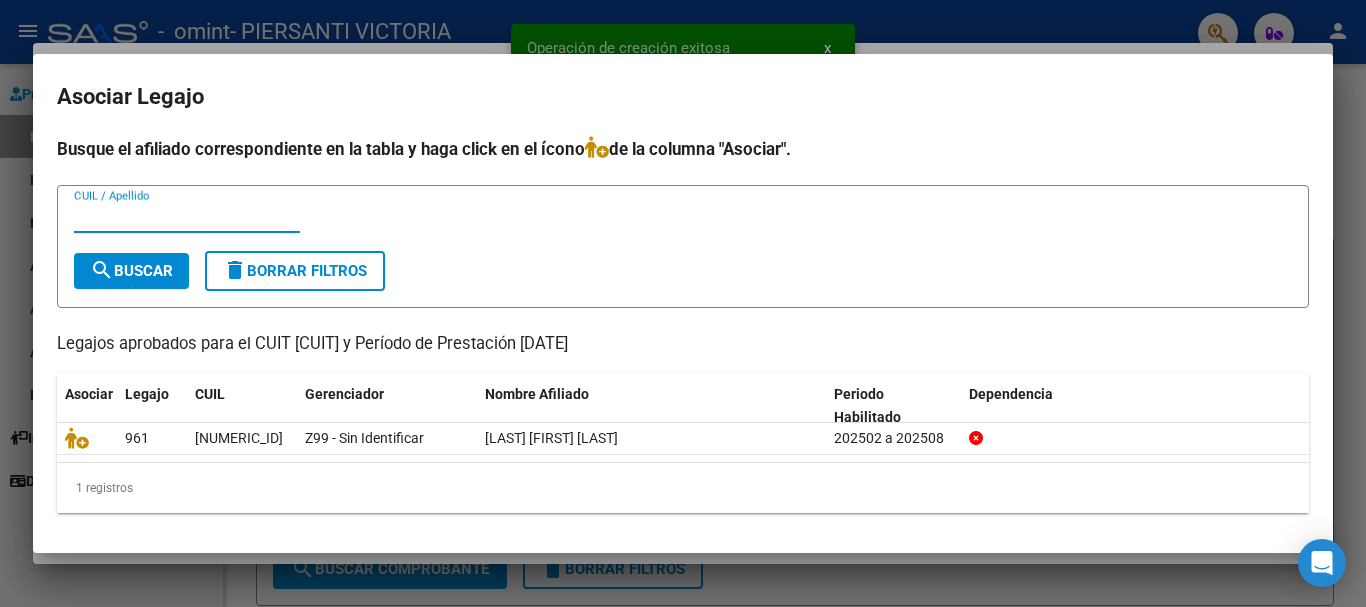 click 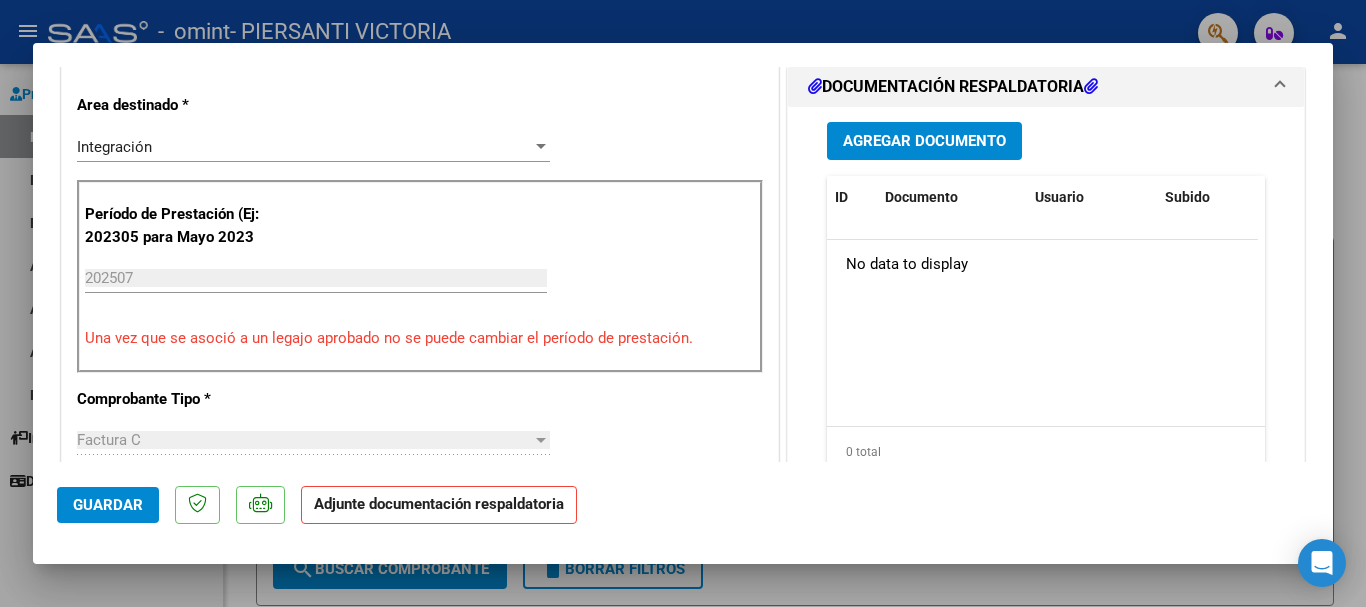 scroll, scrollTop: 473, scrollLeft: 0, axis: vertical 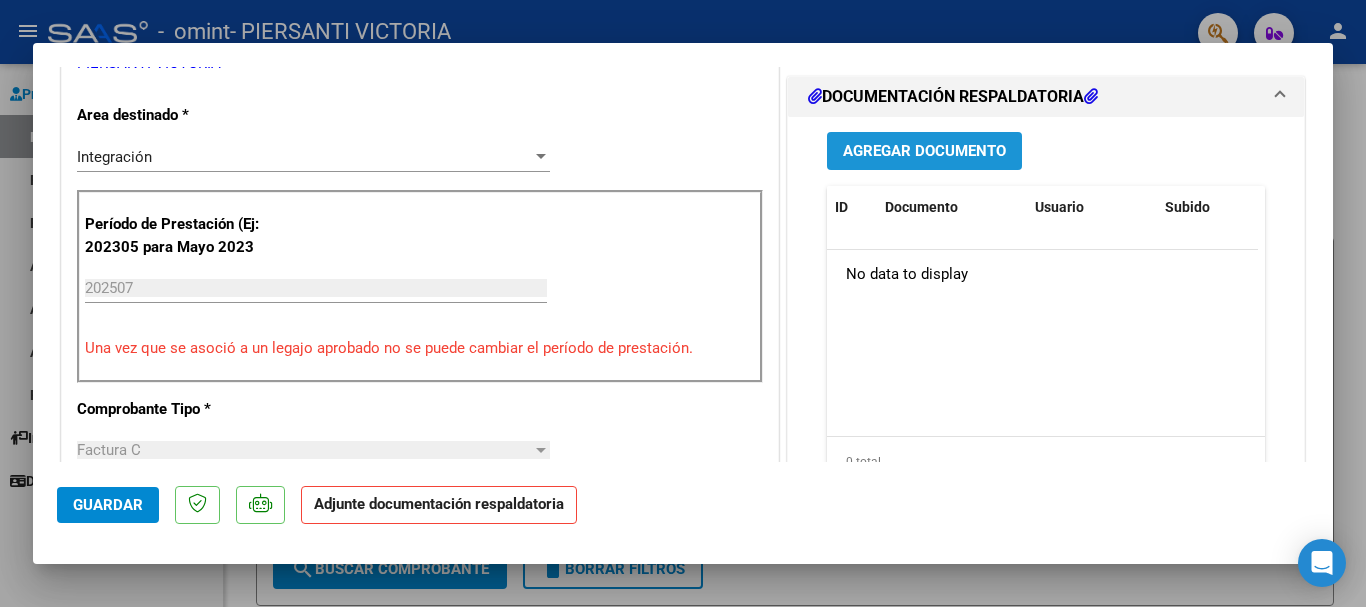click on "Agregar Documento" at bounding box center [924, 152] 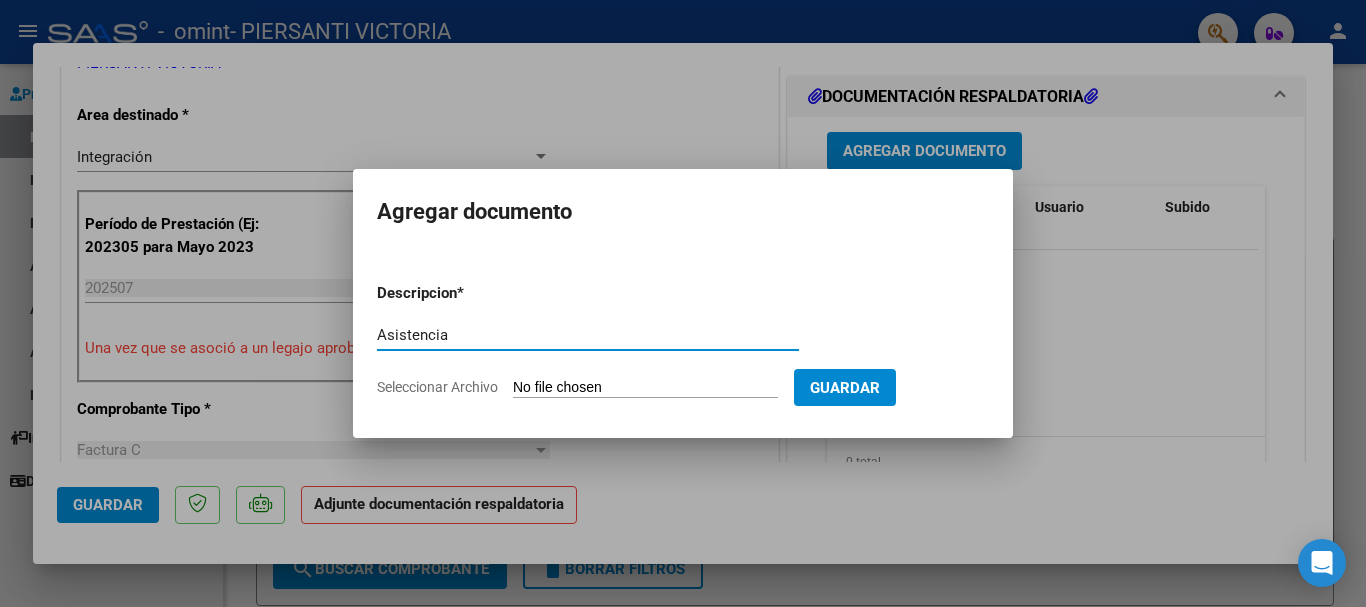type on "Asistencia" 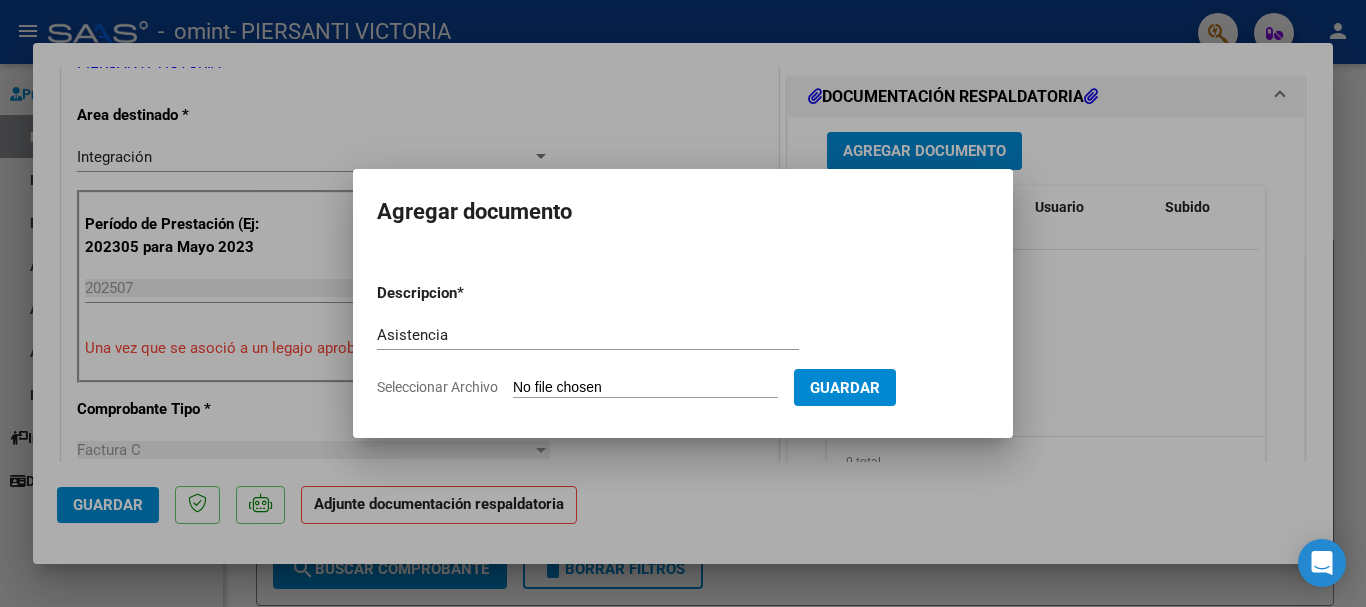 click on "Seleccionar Archivo" at bounding box center [645, 388] 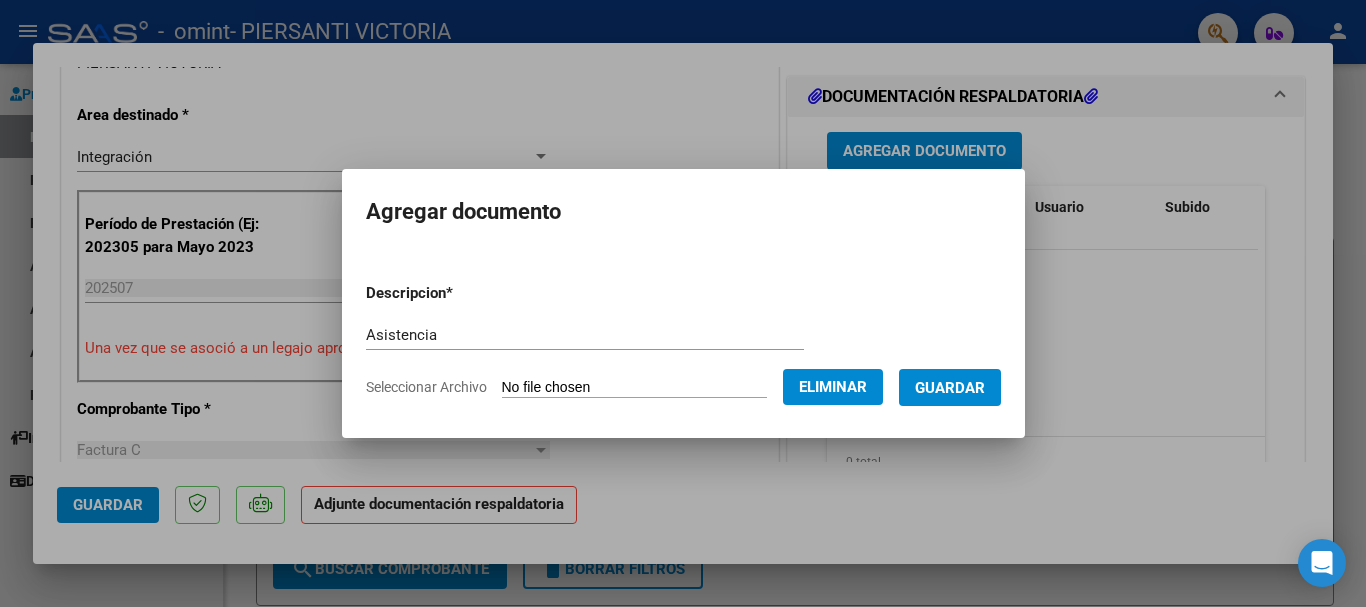 click on "Guardar" at bounding box center [950, 388] 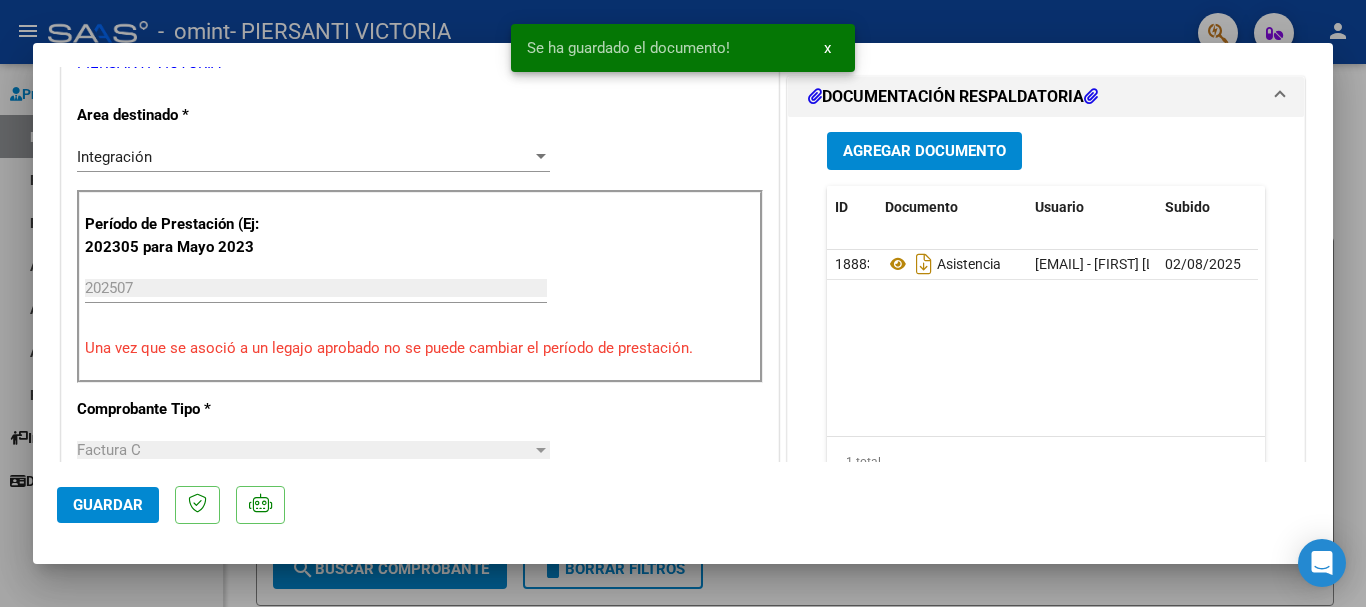 click at bounding box center [683, 303] 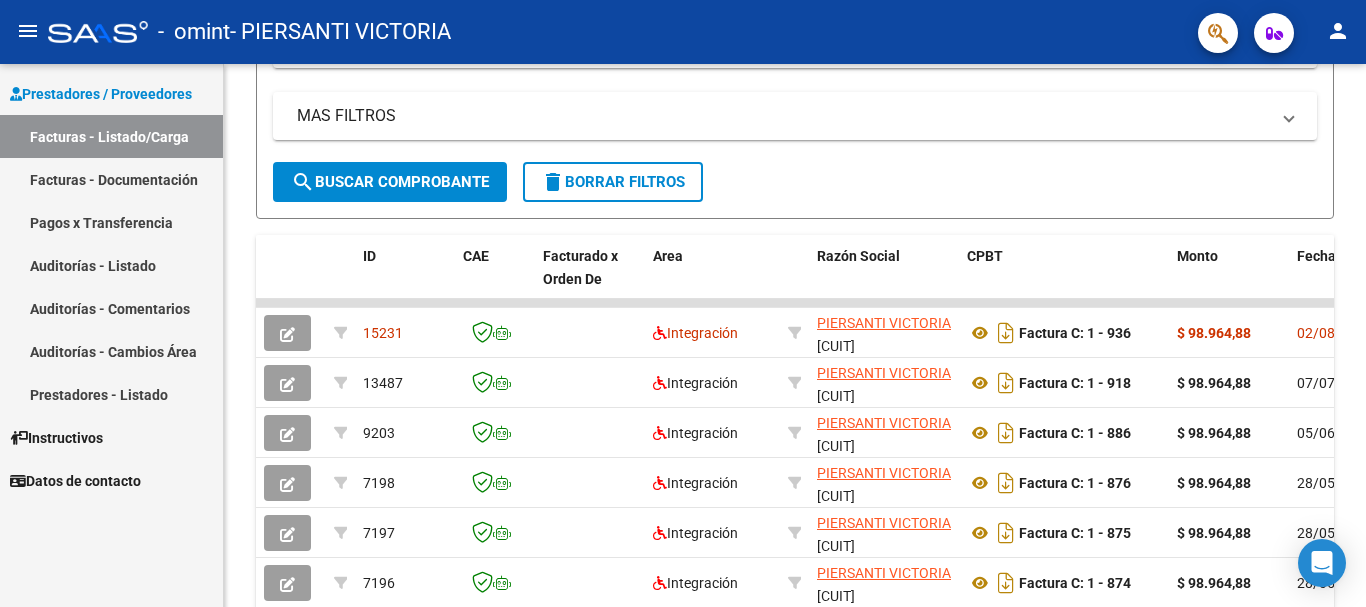 scroll, scrollTop: 525, scrollLeft: 0, axis: vertical 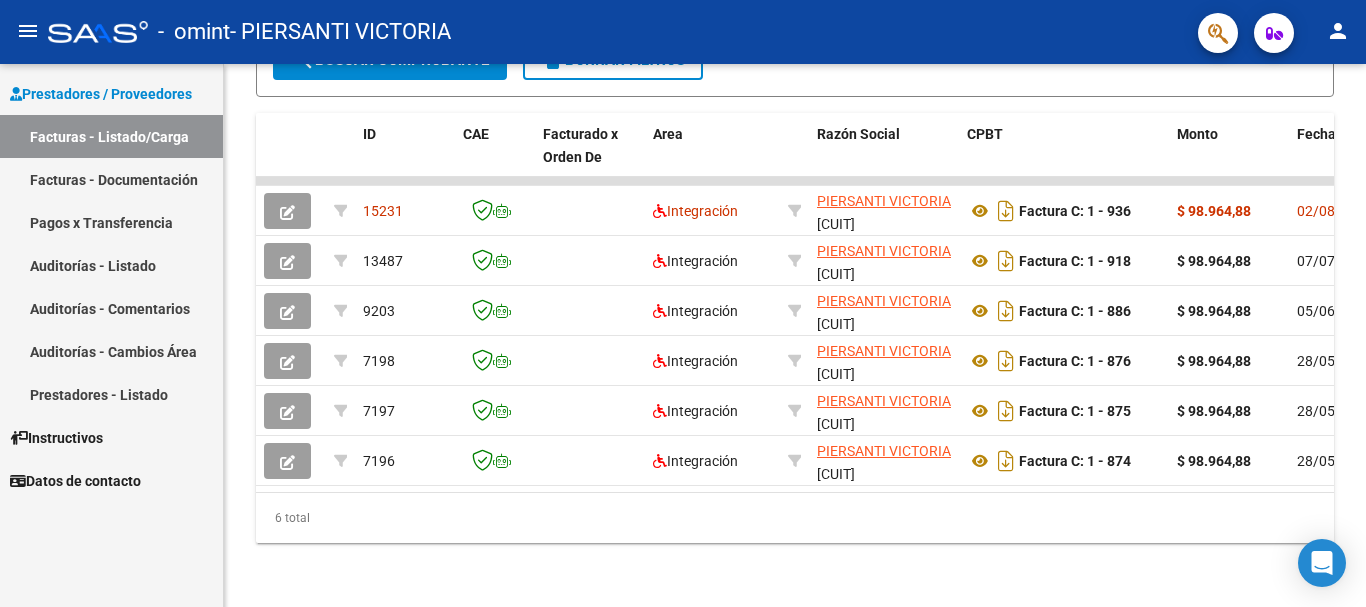 click 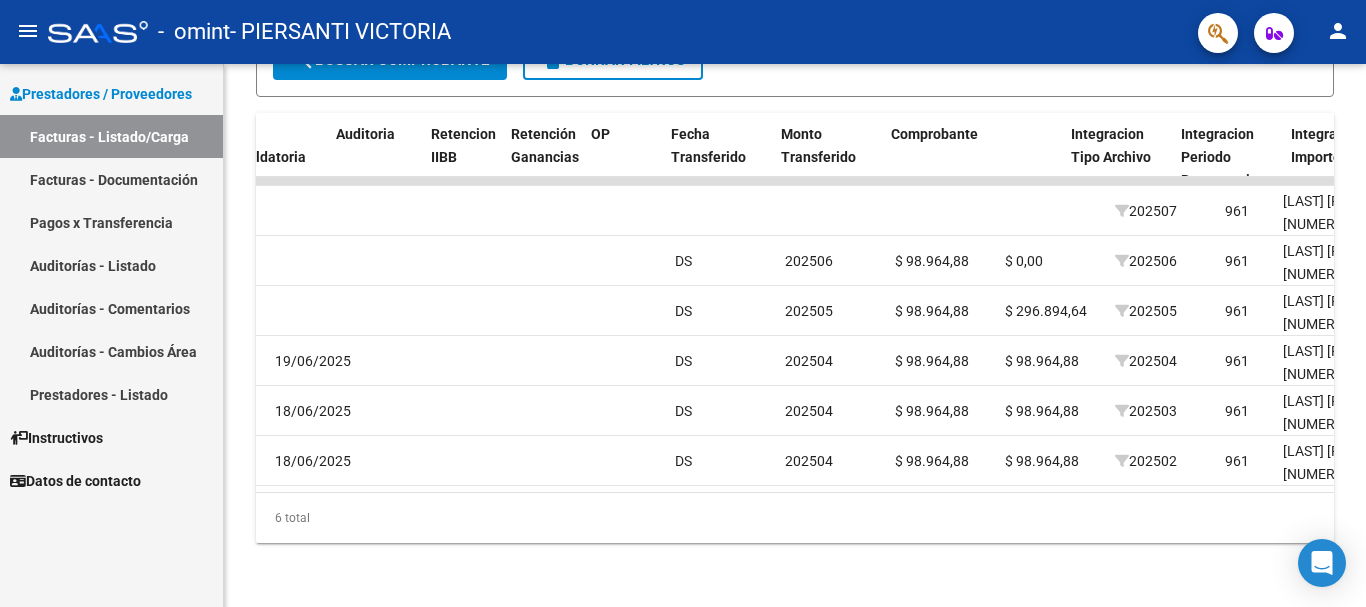scroll, scrollTop: 0, scrollLeft: 1351, axis: horizontal 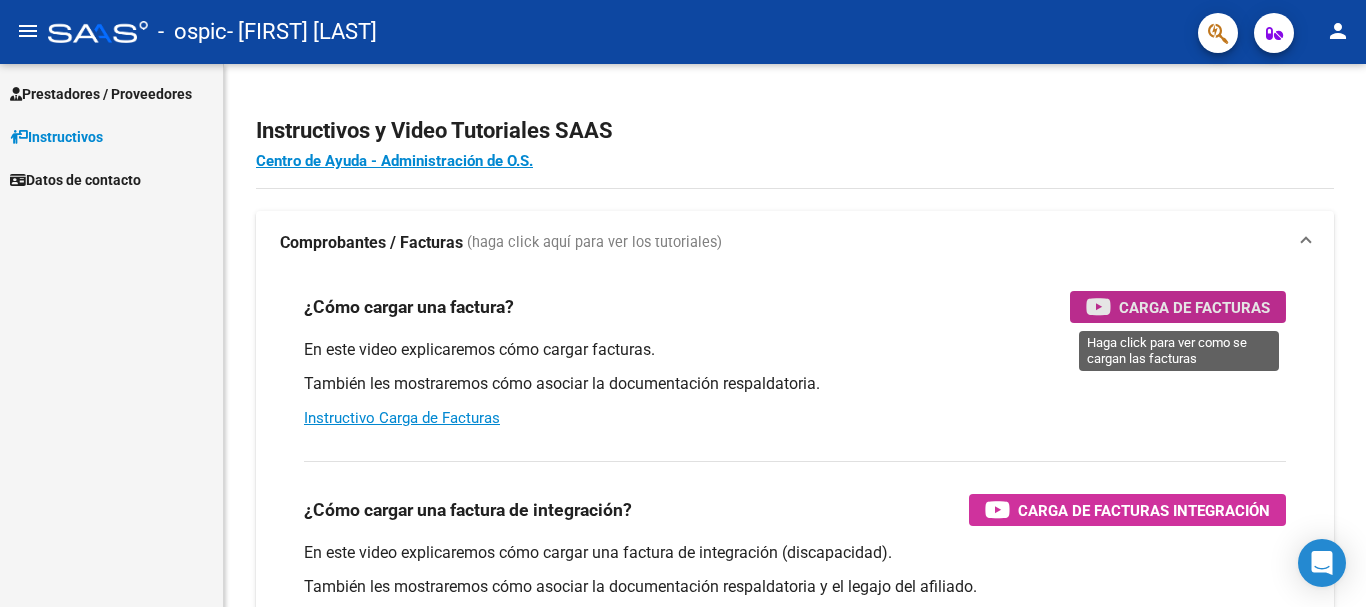 click on "Carga de Facturas" at bounding box center [1194, 307] 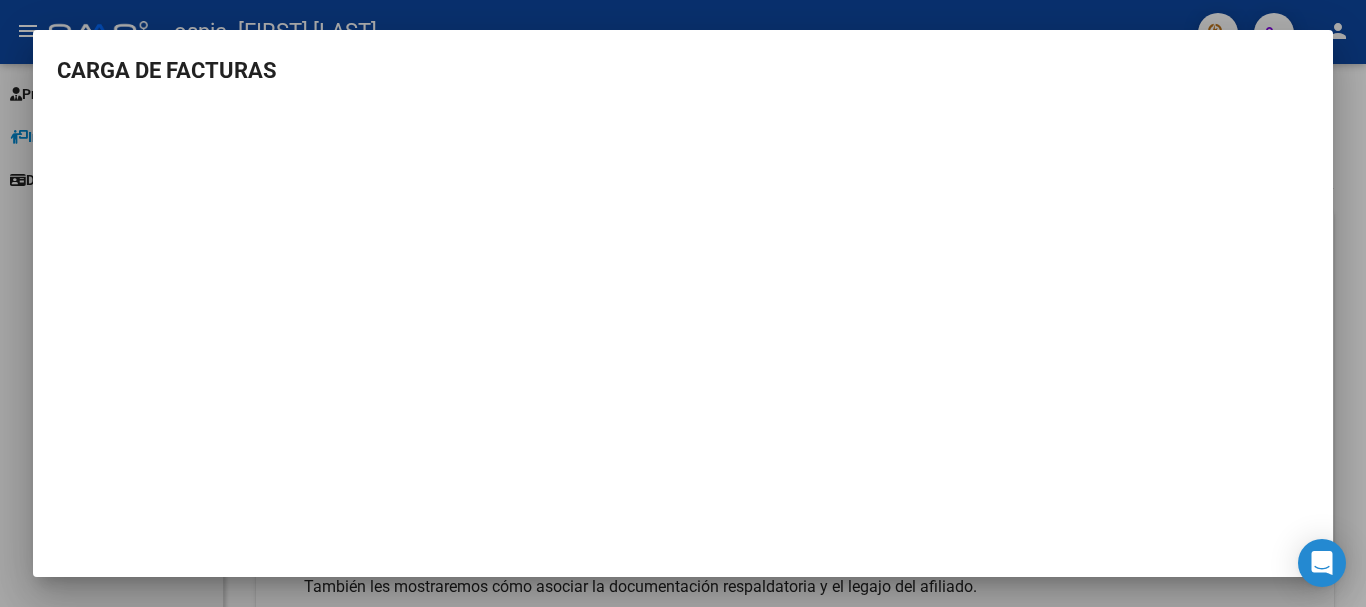 click at bounding box center (683, 303) 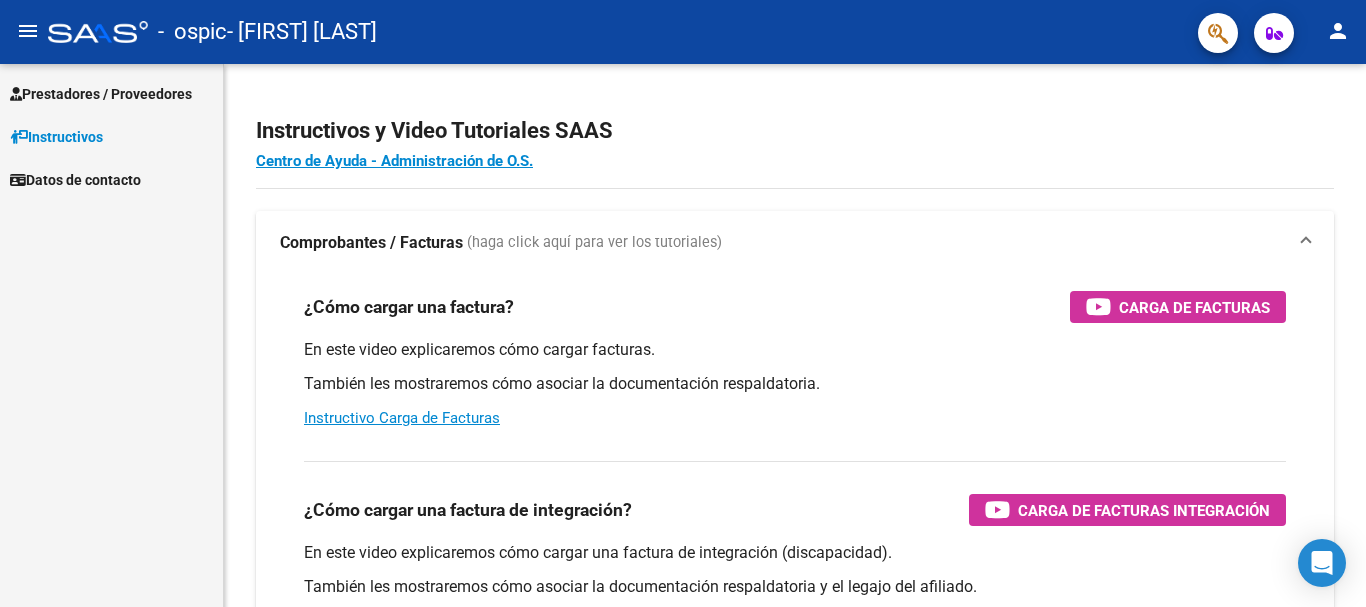 click on "Instructivos" at bounding box center [56, 137] 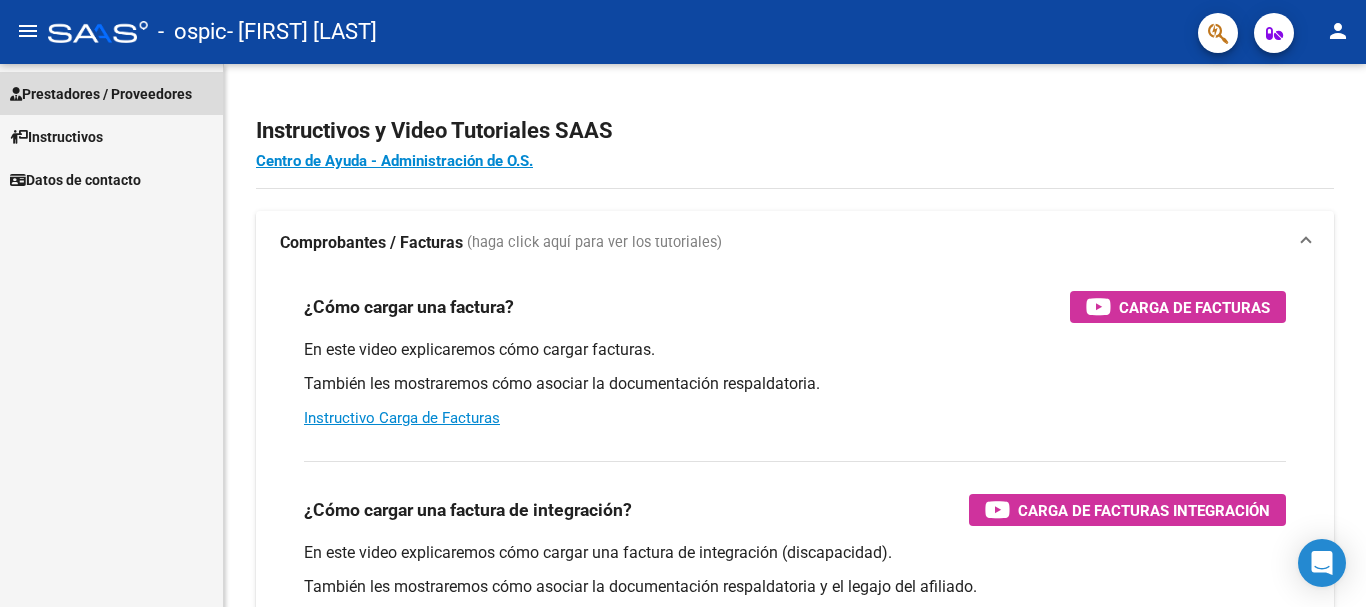 click on "Prestadores / Proveedores" at bounding box center (101, 94) 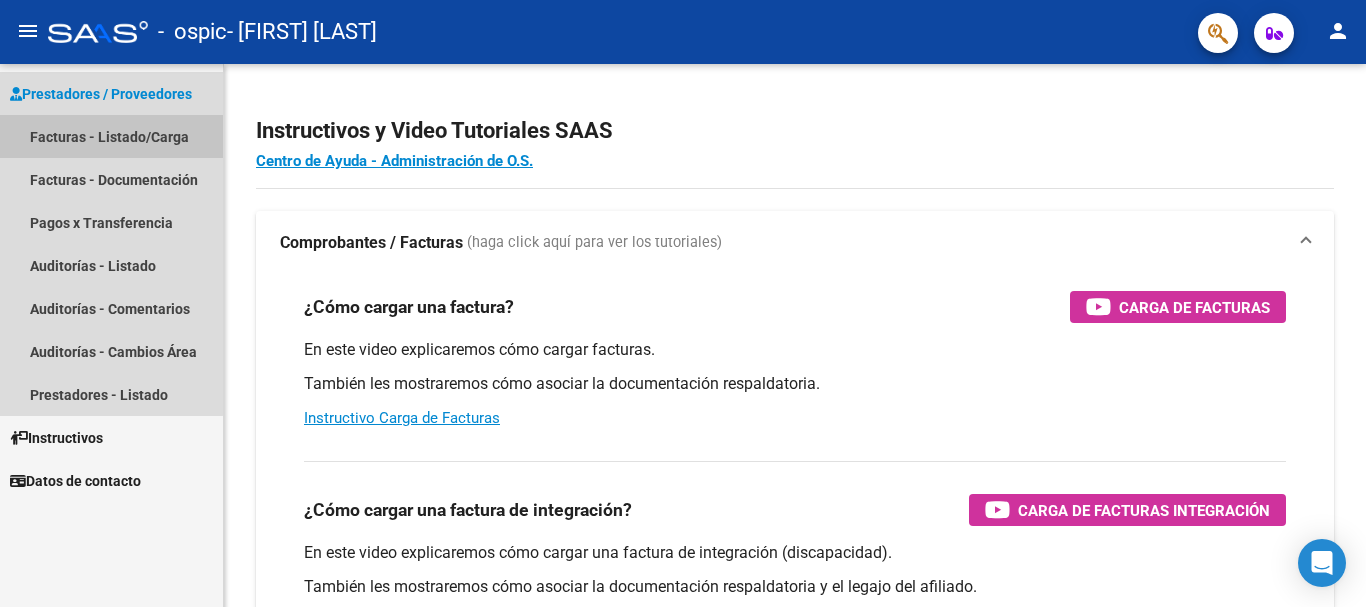 click on "Facturas - Listado/Carga" at bounding box center (111, 136) 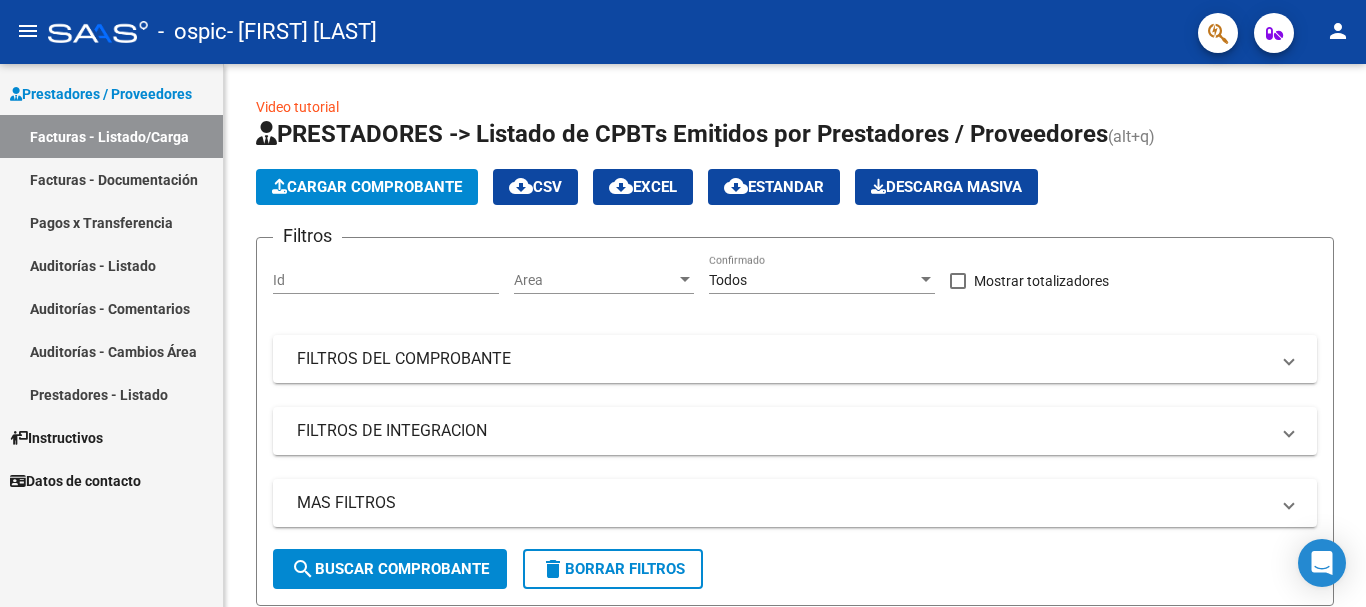 click 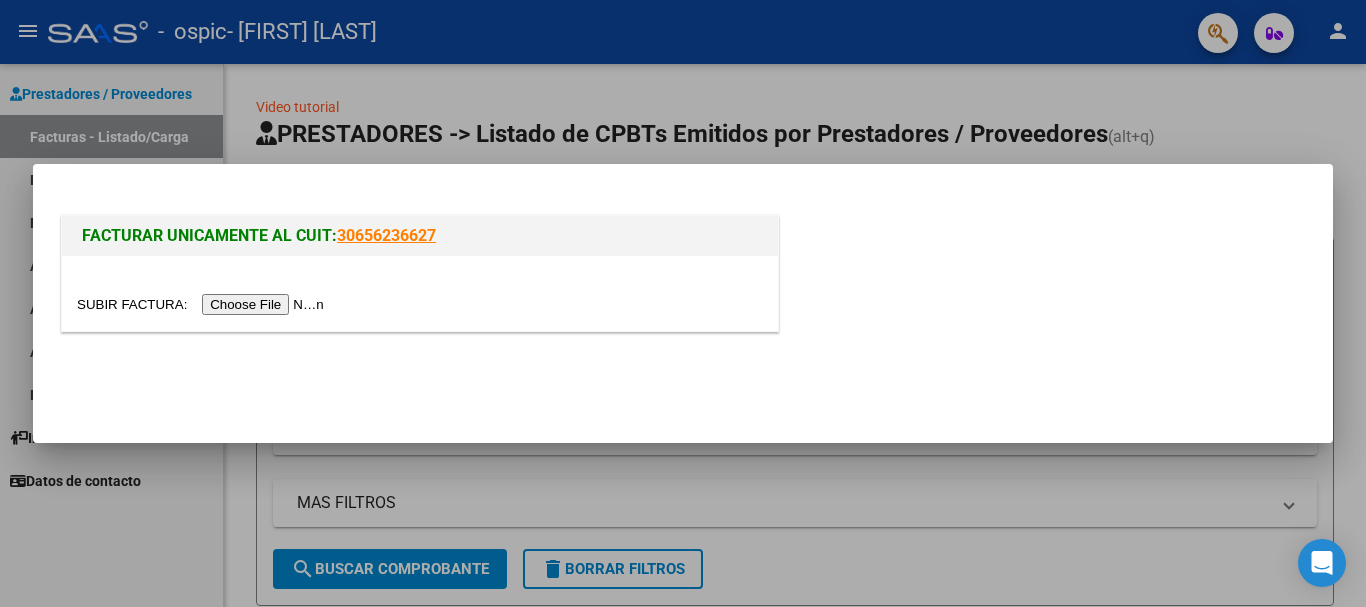 click at bounding box center [203, 304] 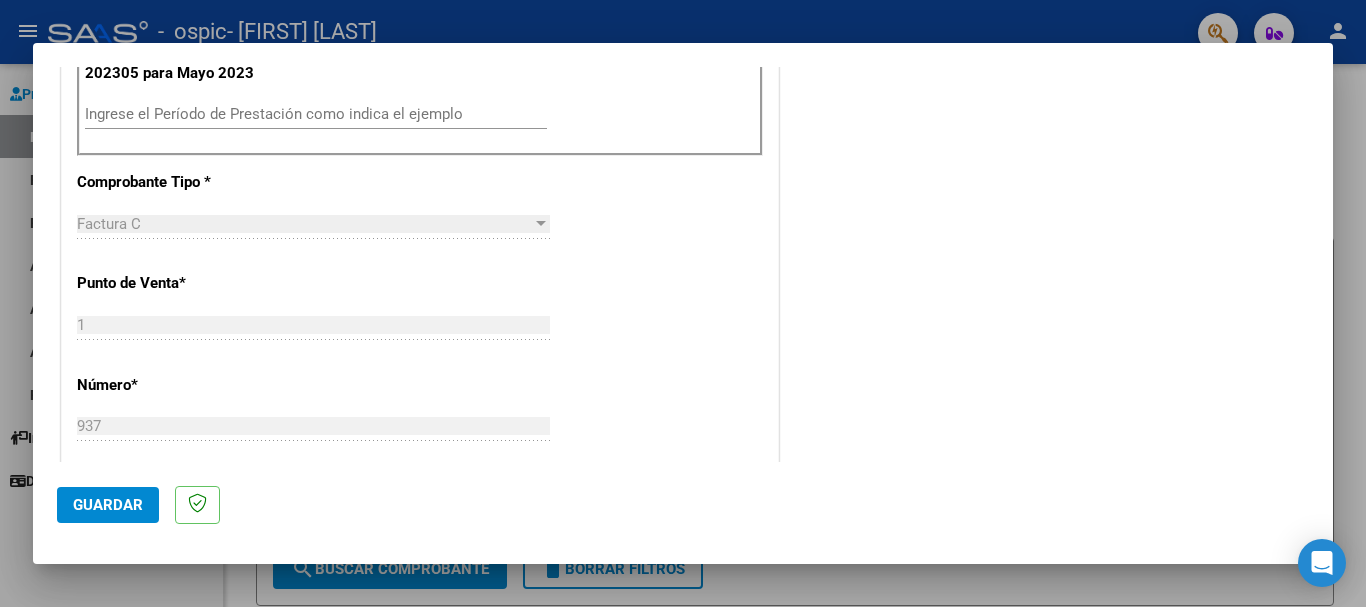 scroll, scrollTop: 666, scrollLeft: 0, axis: vertical 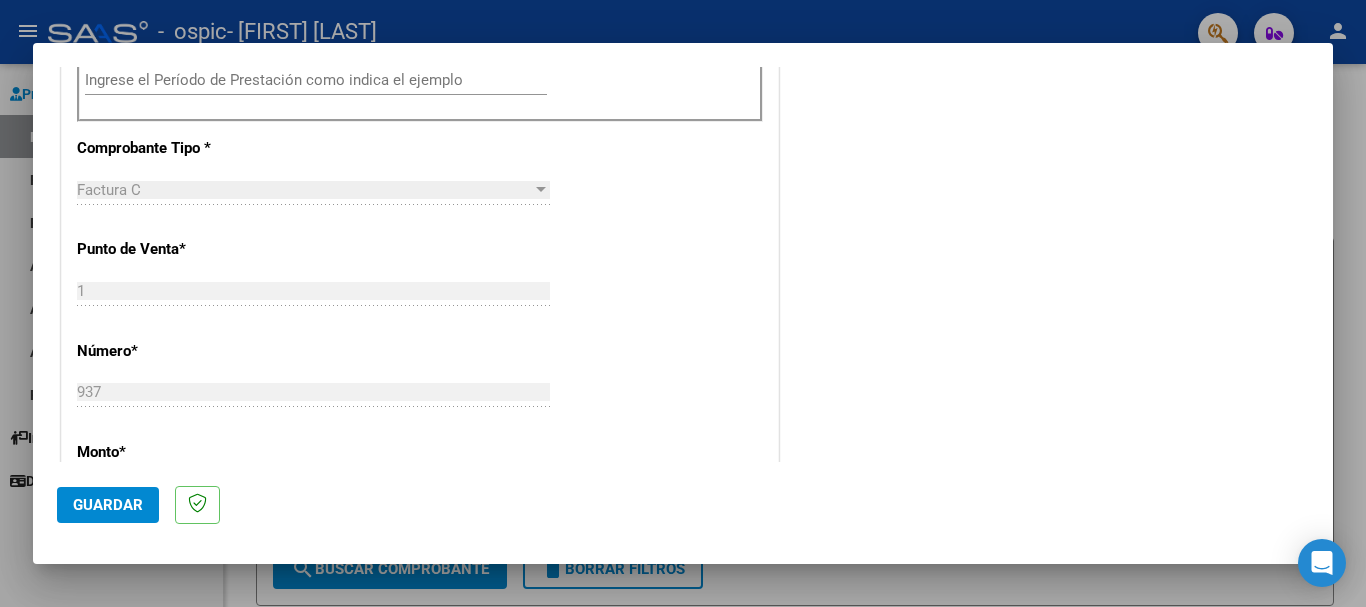 click on "Ingrese el Período de Prestación como indica el ejemplo" at bounding box center [316, 80] 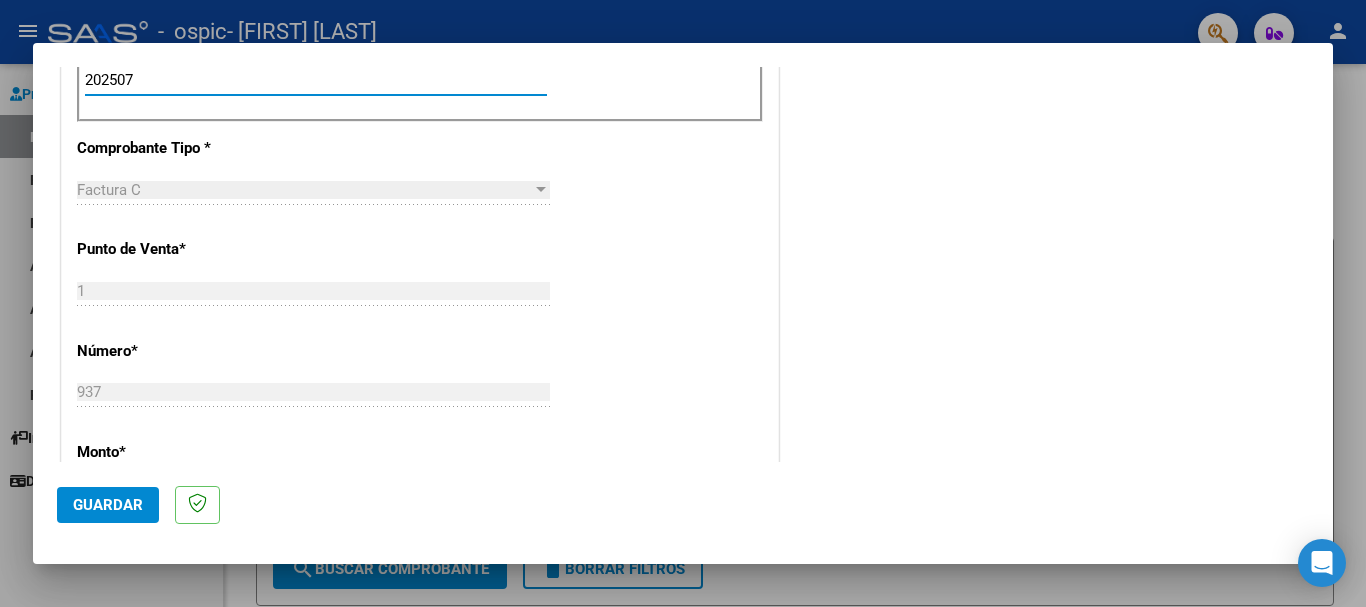 type on "202507" 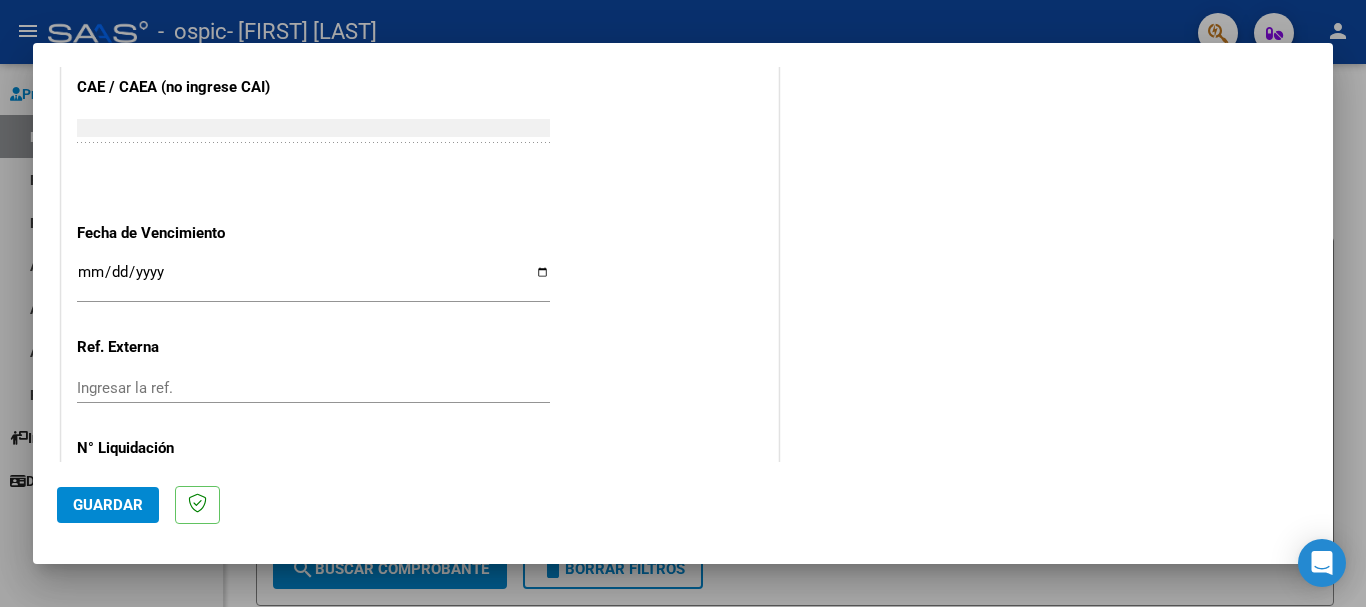 scroll, scrollTop: 1327, scrollLeft: 0, axis: vertical 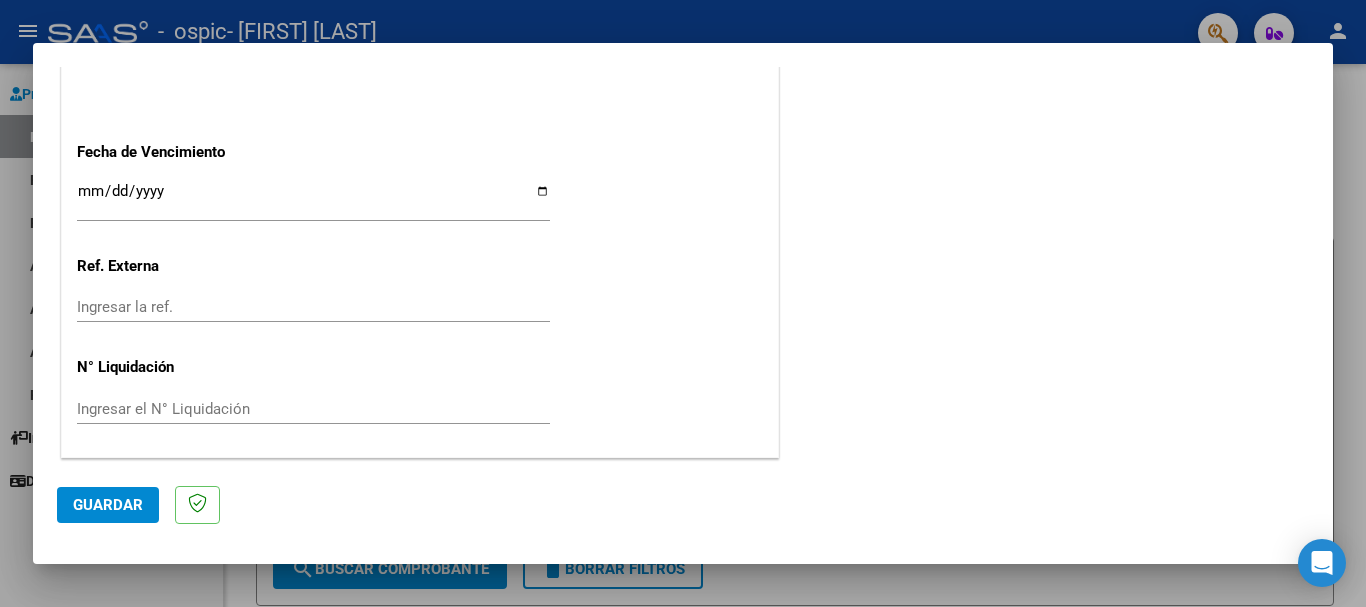 click on "Guardar" 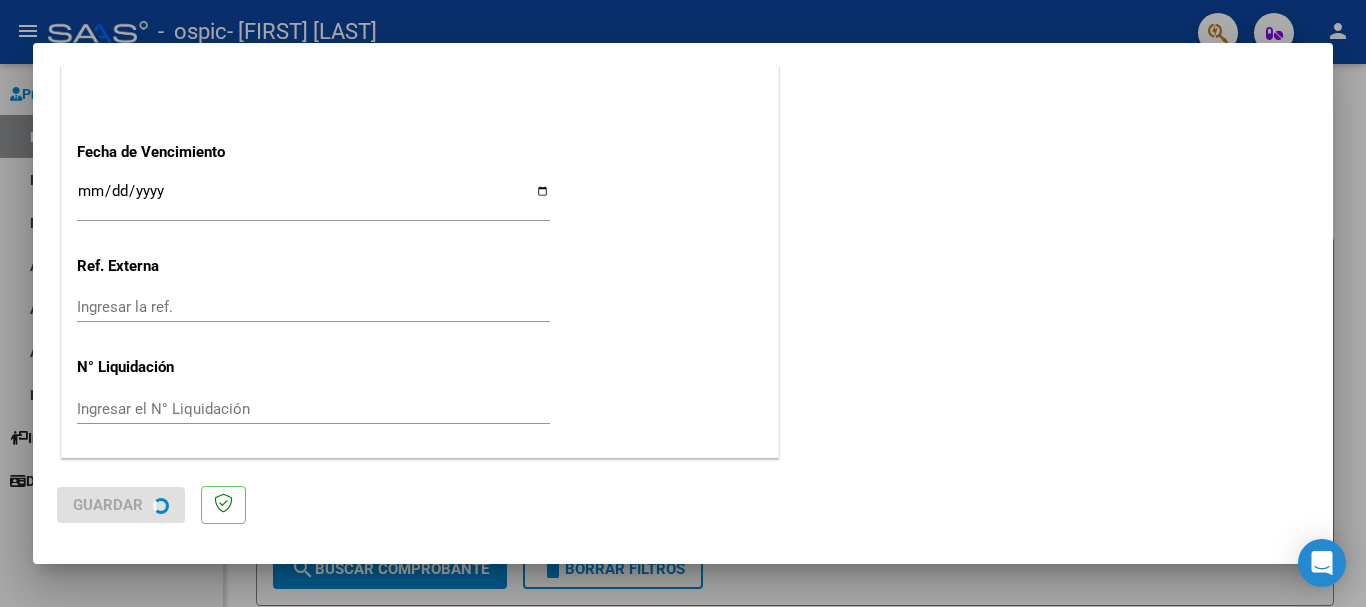 scroll, scrollTop: 0, scrollLeft: 0, axis: both 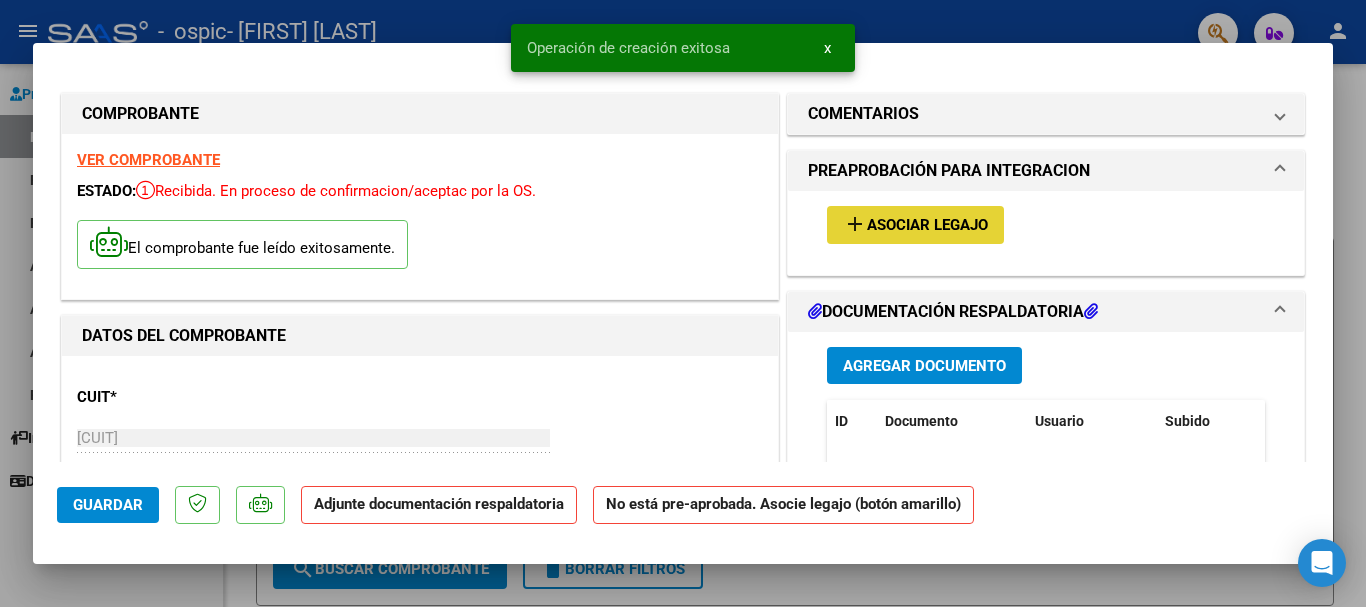 click on "Asociar Legajo" at bounding box center (927, 226) 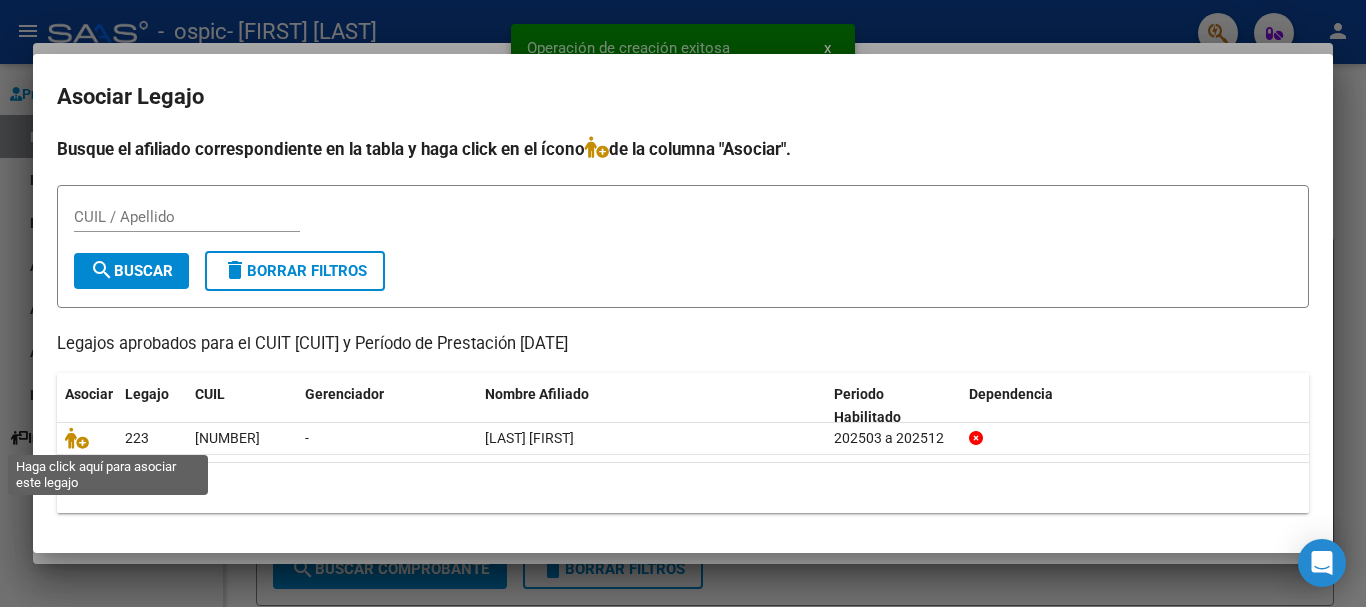 click 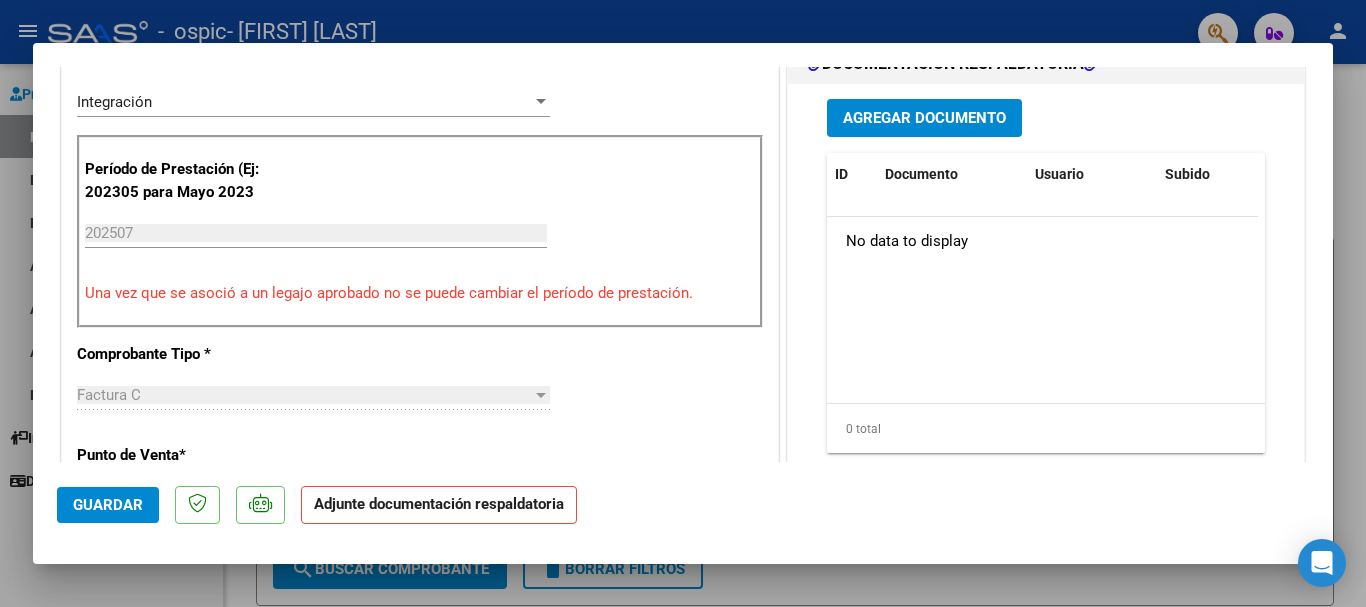 scroll, scrollTop: 539, scrollLeft: 0, axis: vertical 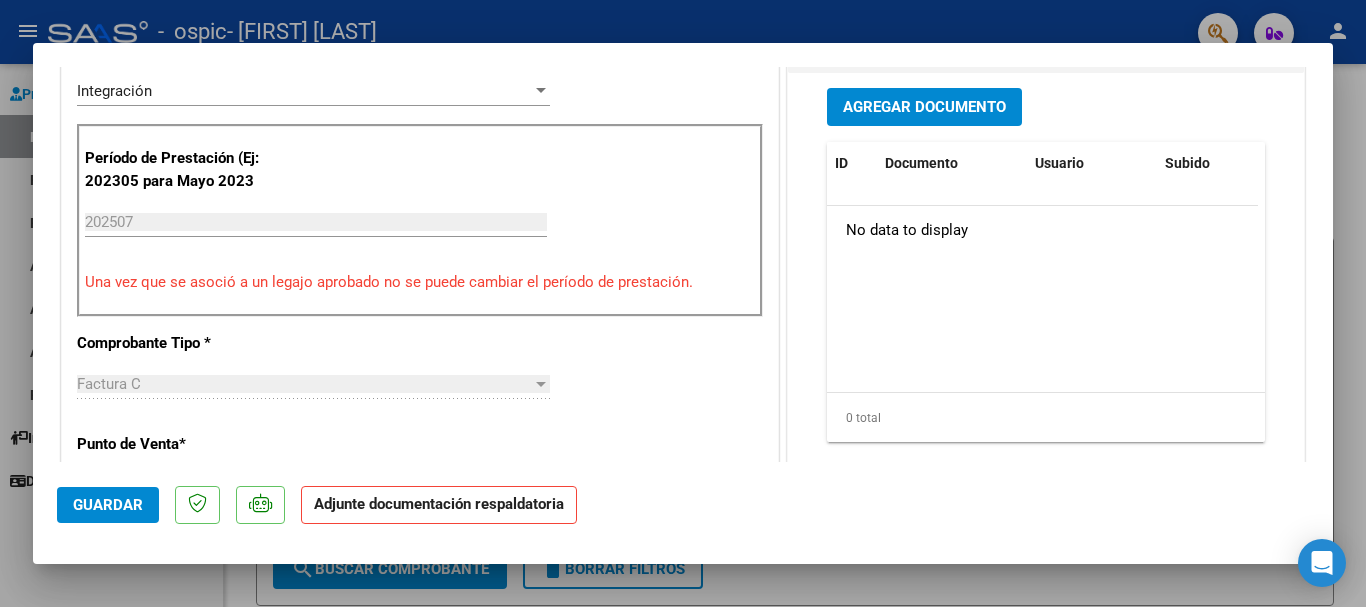 click on "Agregar Documento" at bounding box center (924, 108) 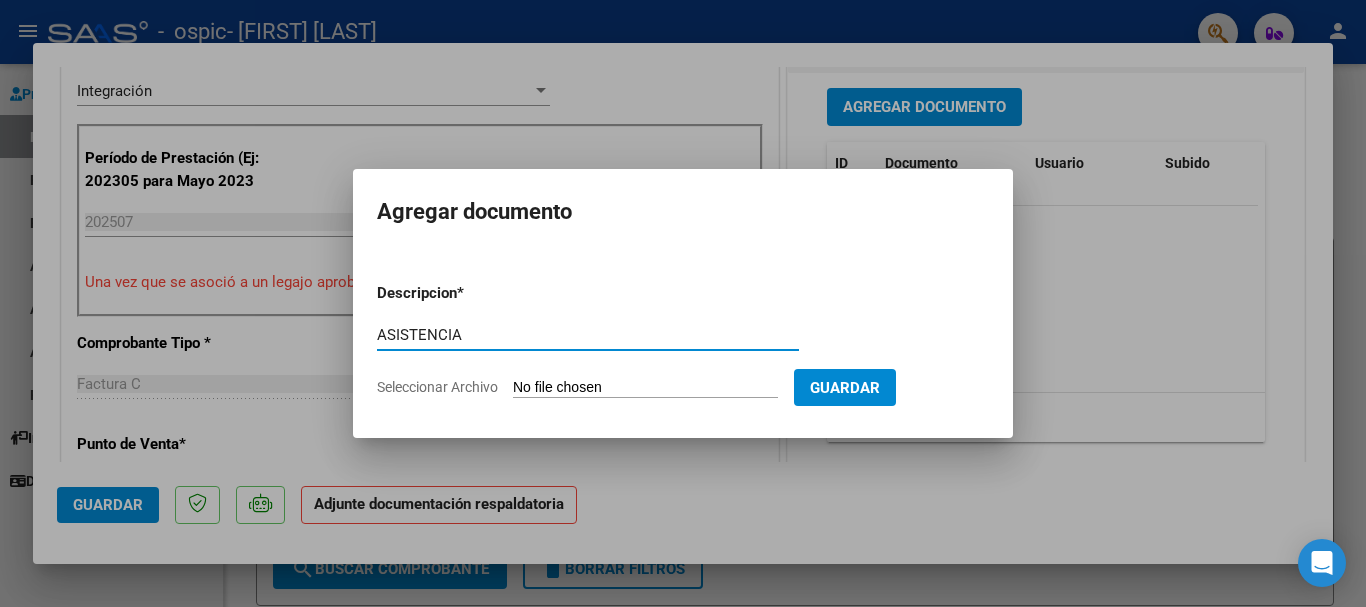 type on "ASISTENCIA" 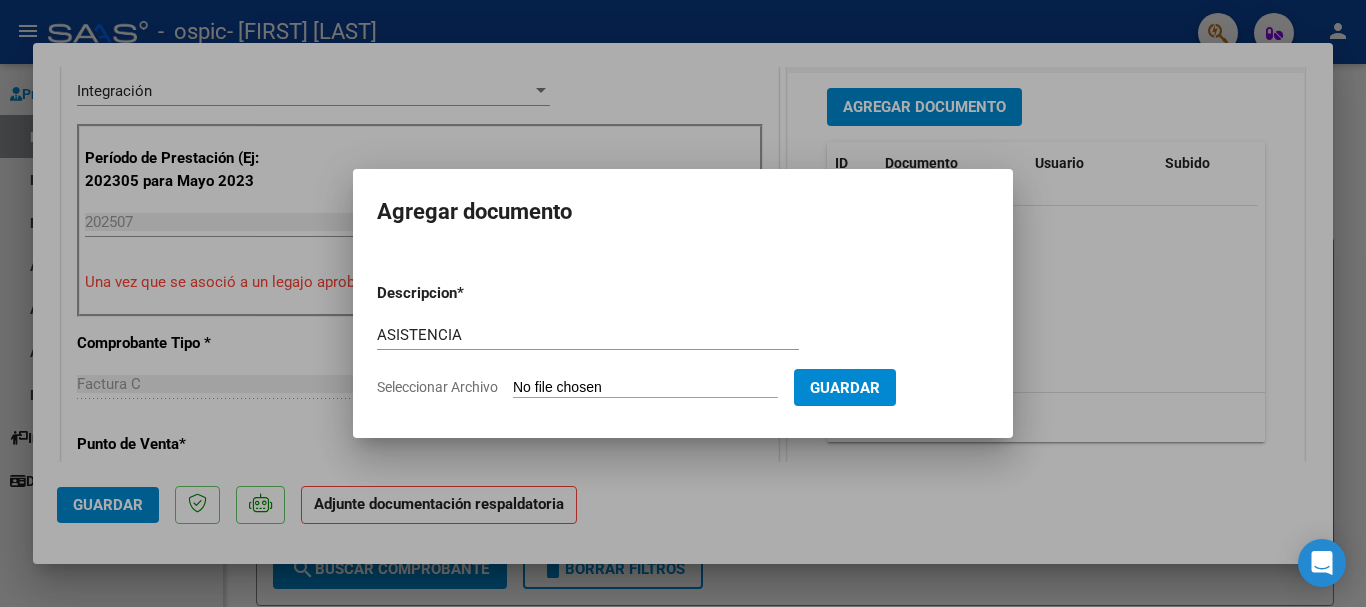 click on "Seleccionar Archivo" 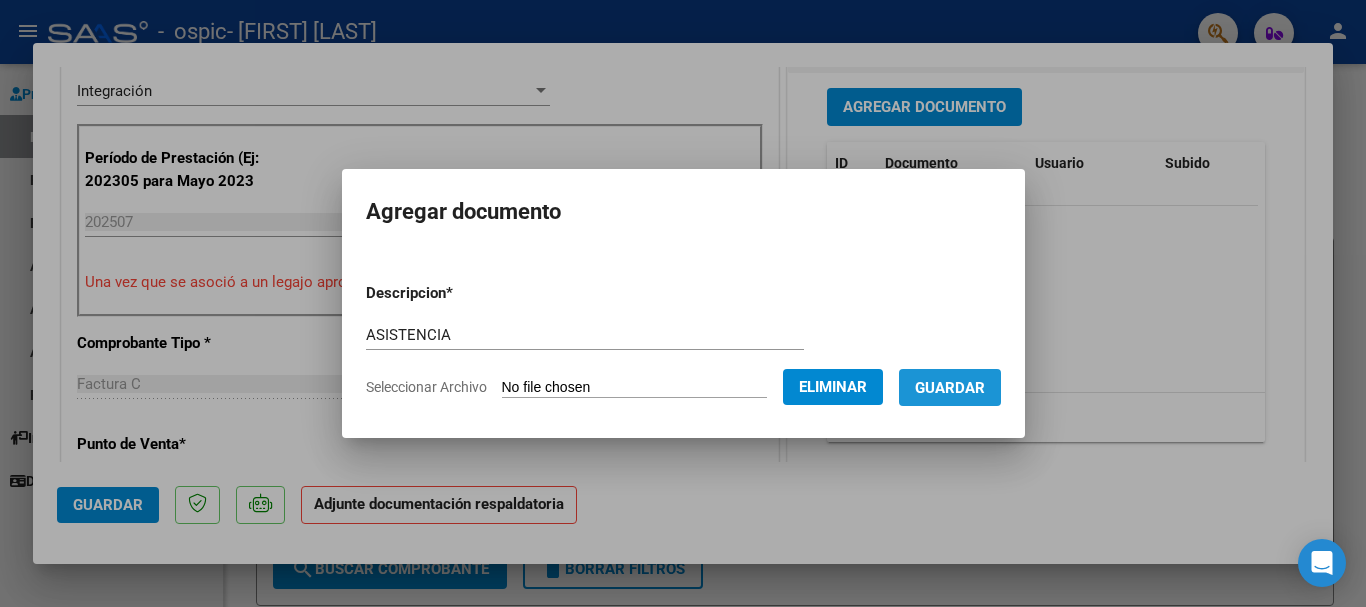 click on "Guardar" at bounding box center [950, 388] 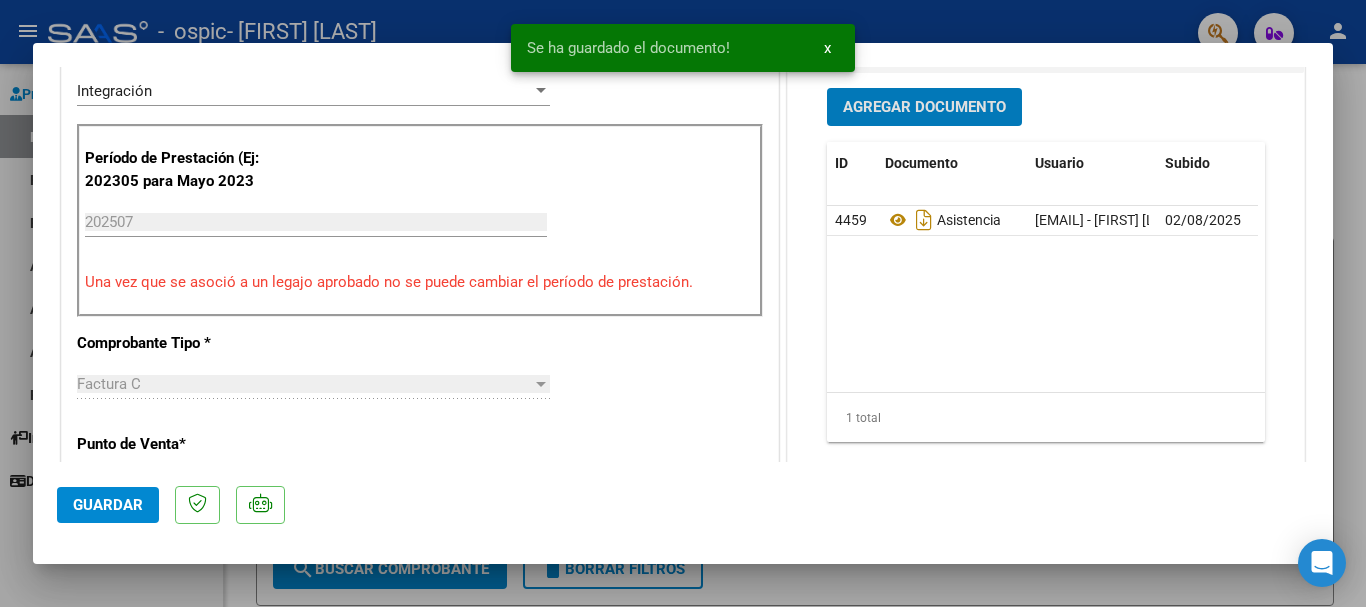 click on "Guardar" 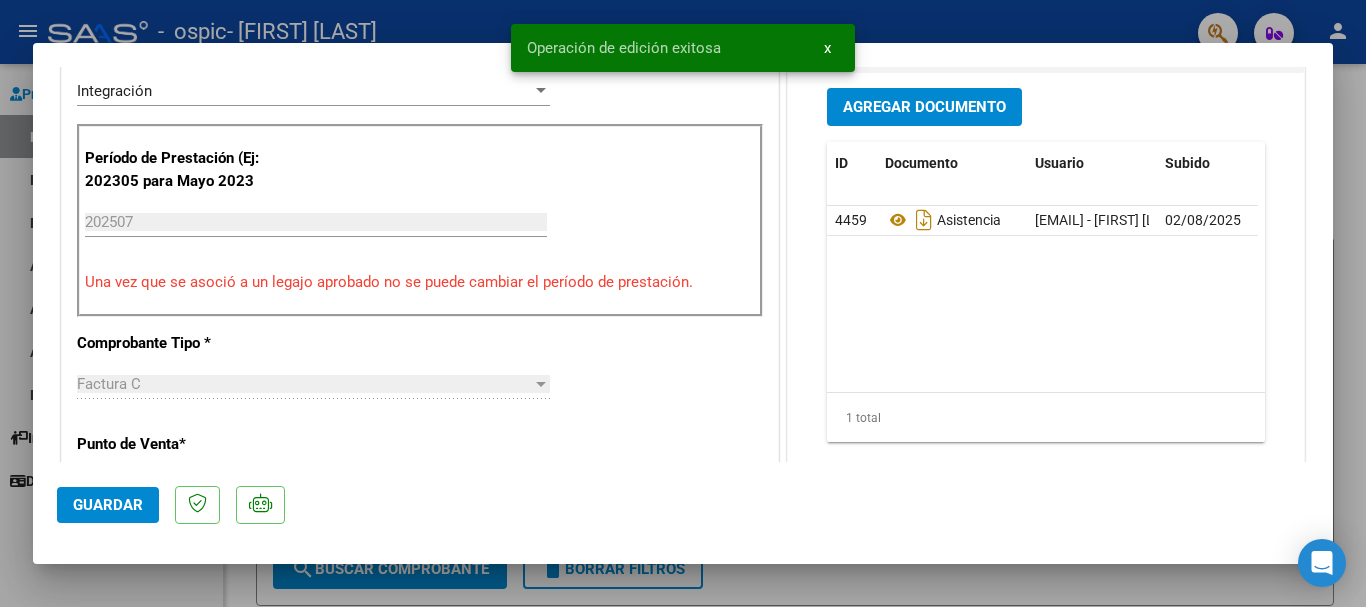 click at bounding box center (683, 303) 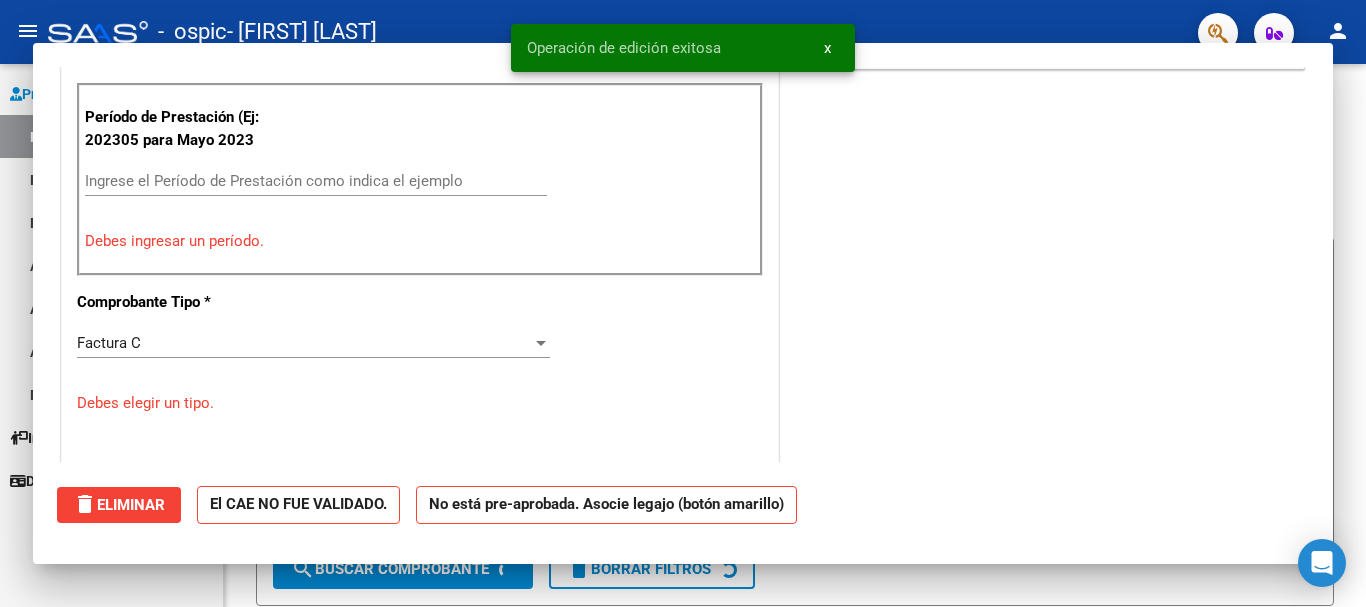 scroll, scrollTop: 453, scrollLeft: 0, axis: vertical 